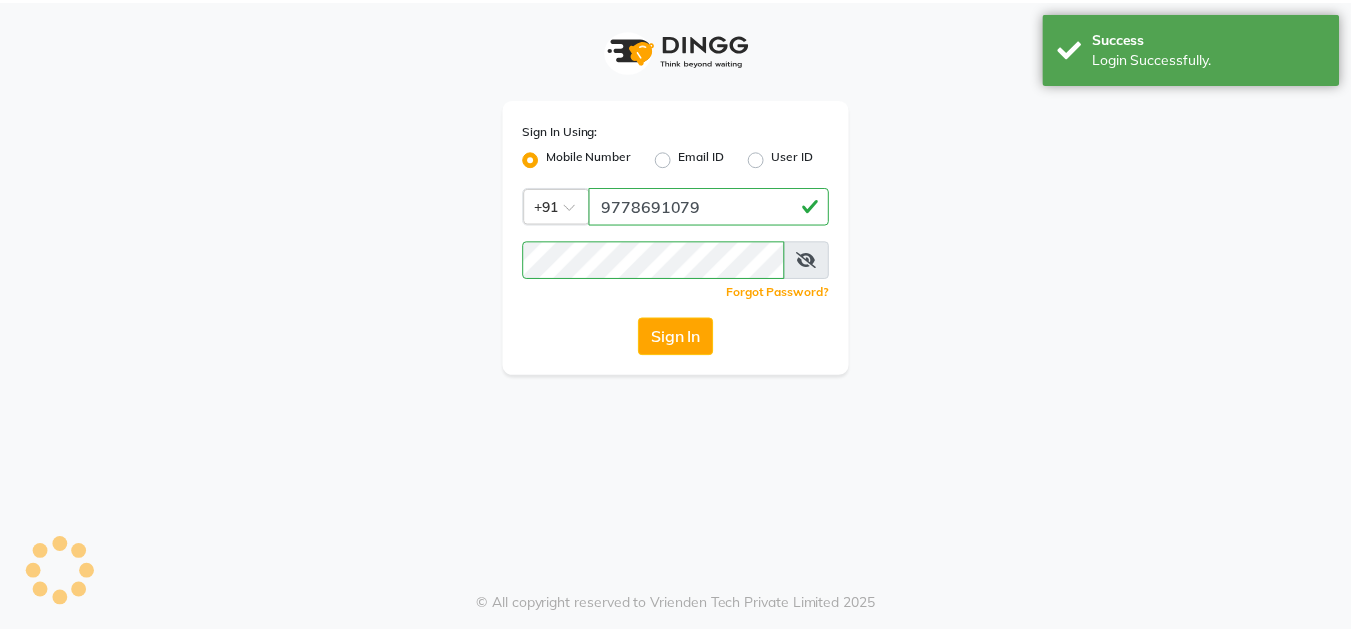 scroll, scrollTop: 0, scrollLeft: 0, axis: both 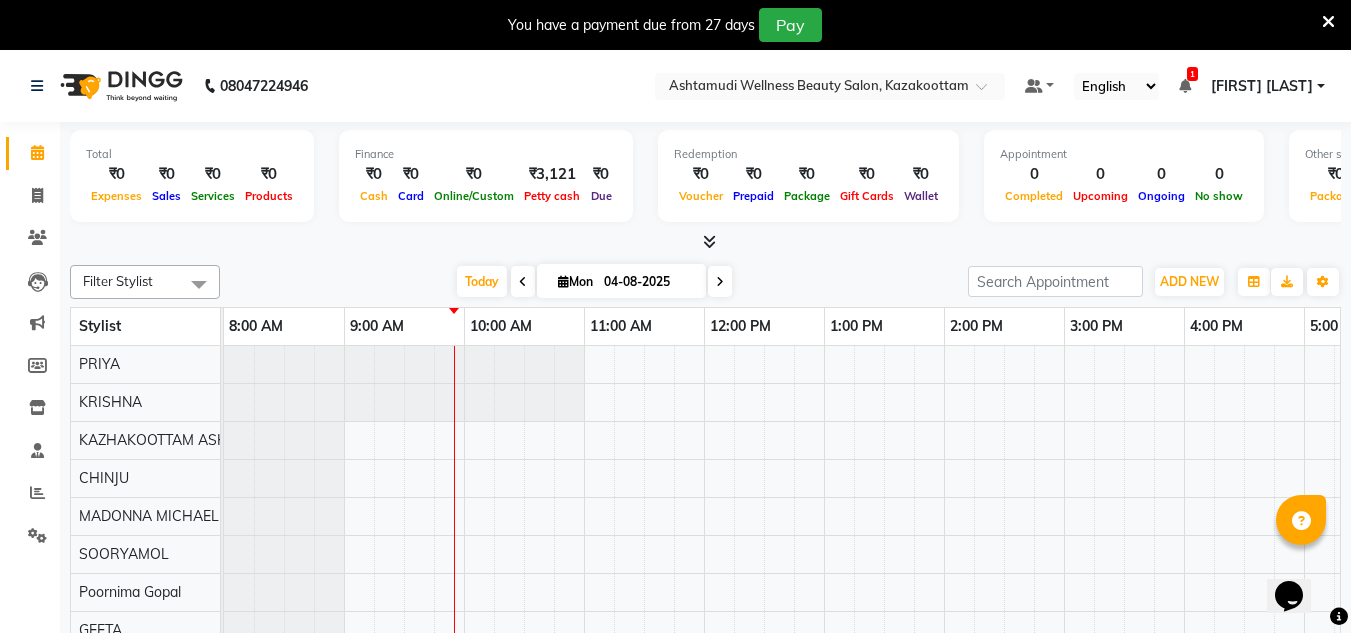 click at bounding box center (1328, 22) 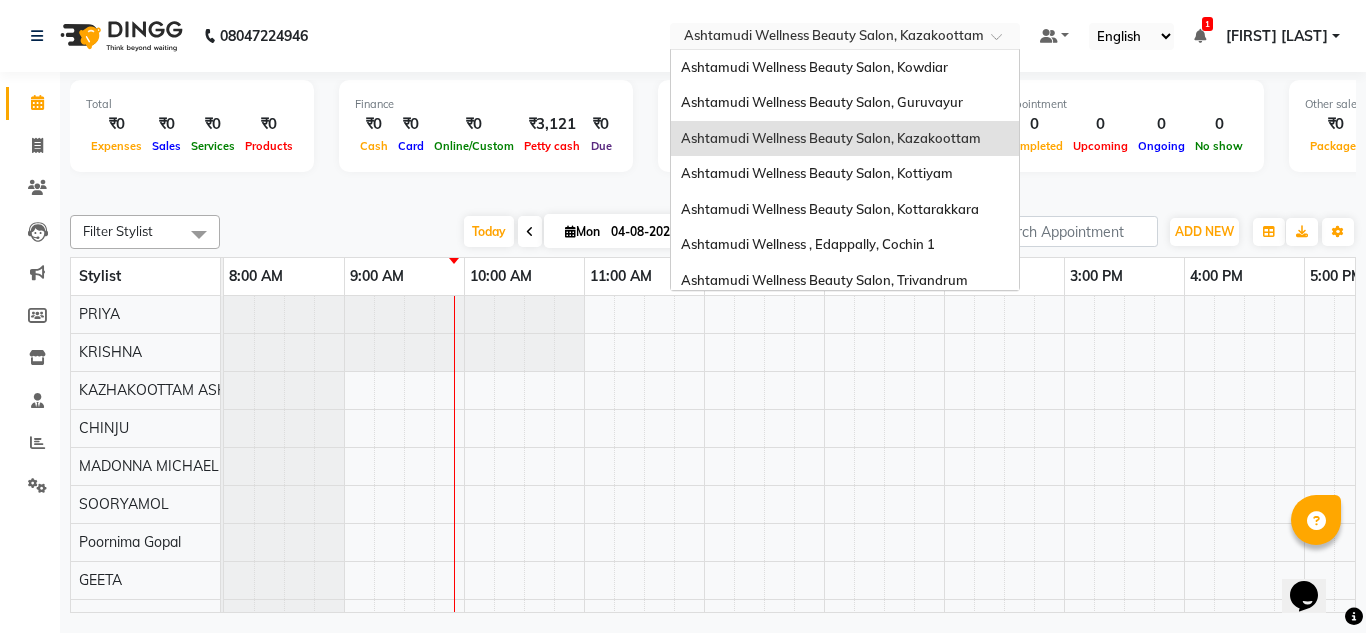 click at bounding box center (825, 38) 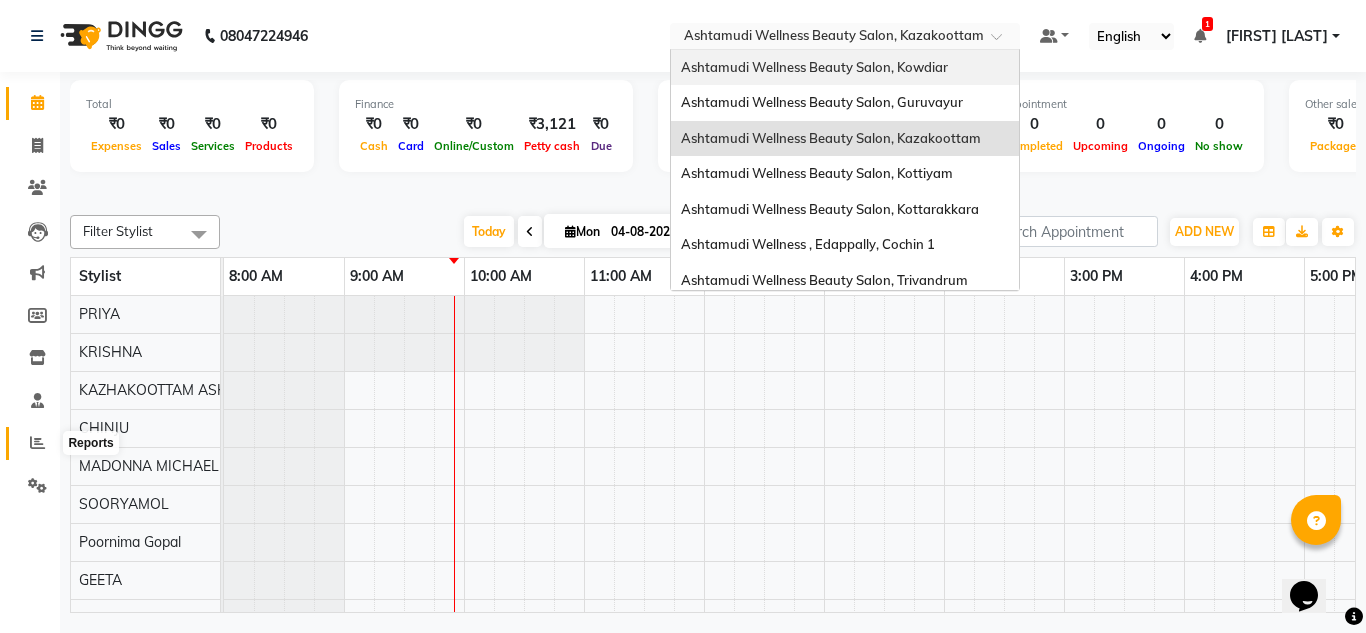 click 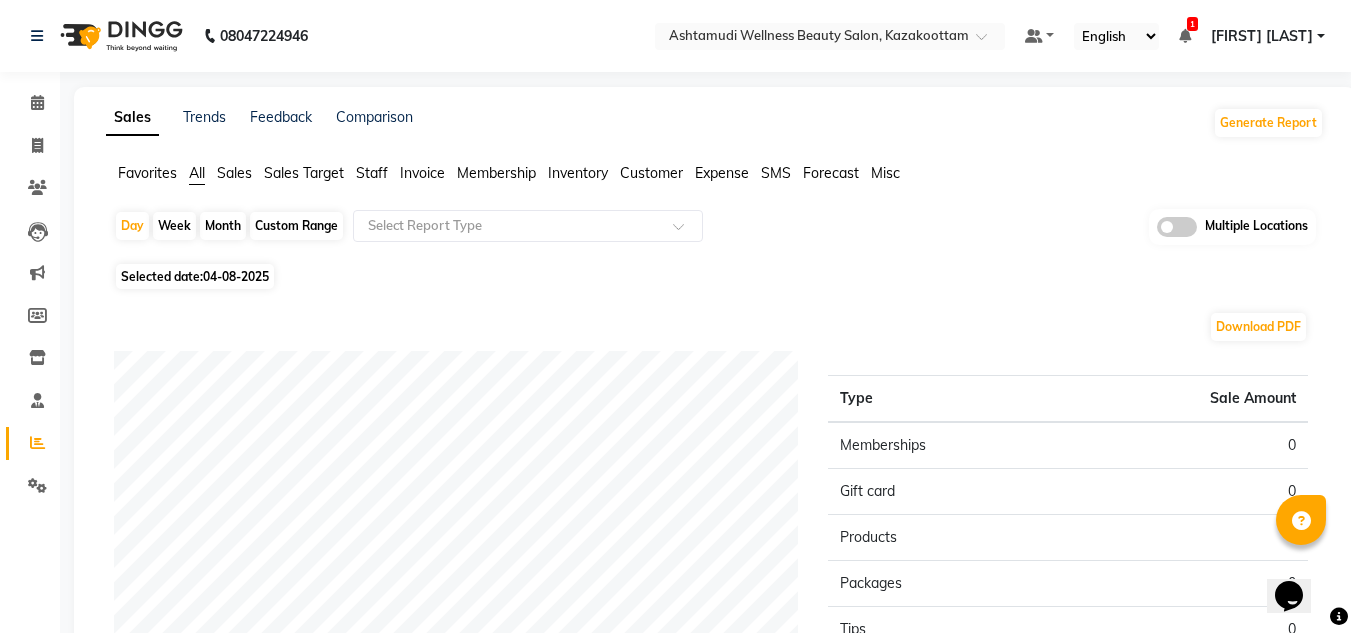 click 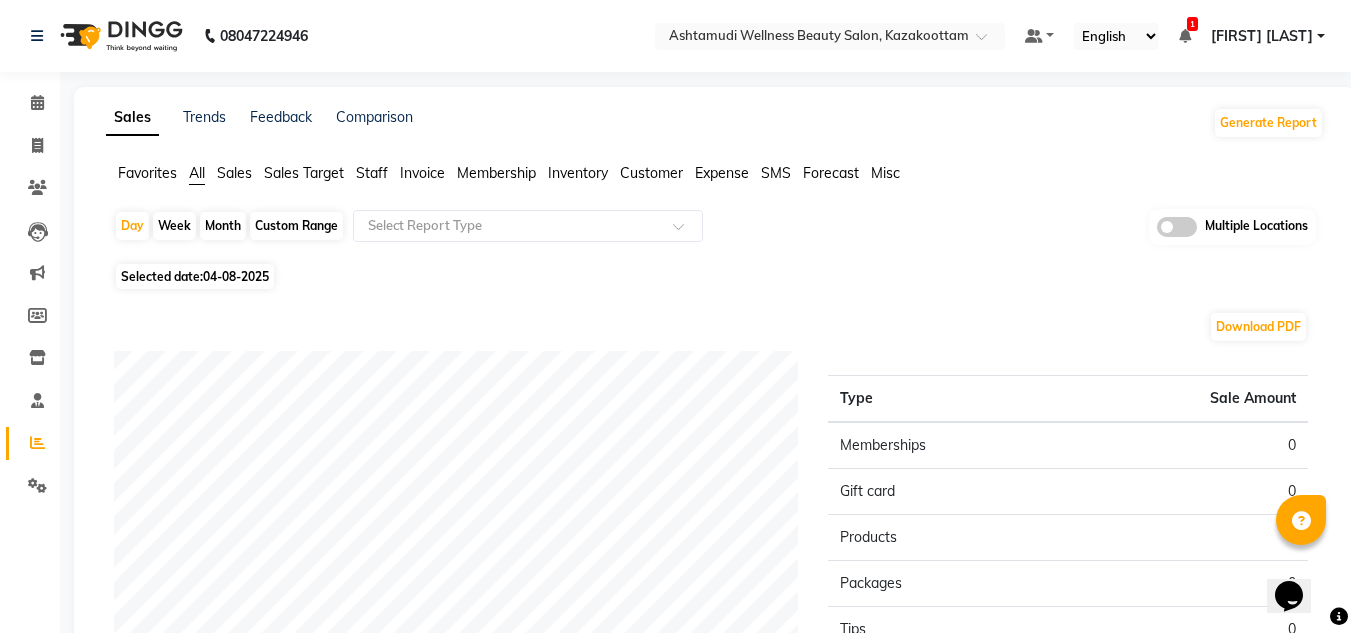 click 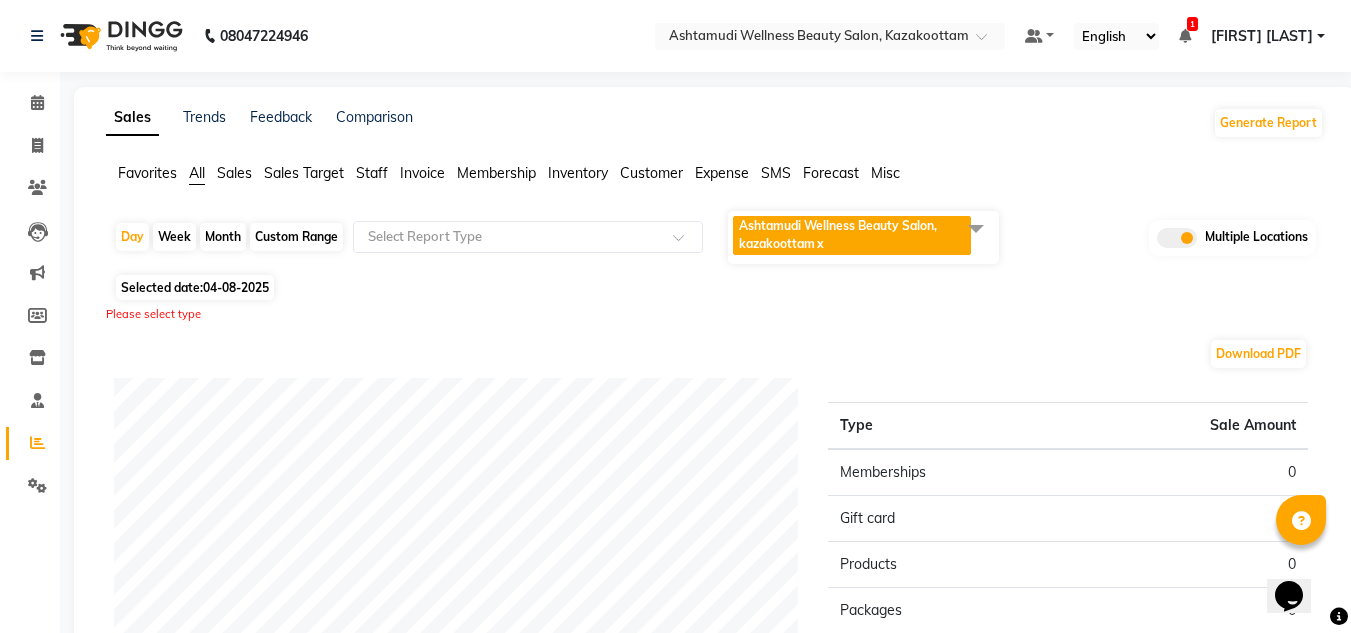 click on "Ashtamudi Wellness Beauty Salon, kazakoottam" 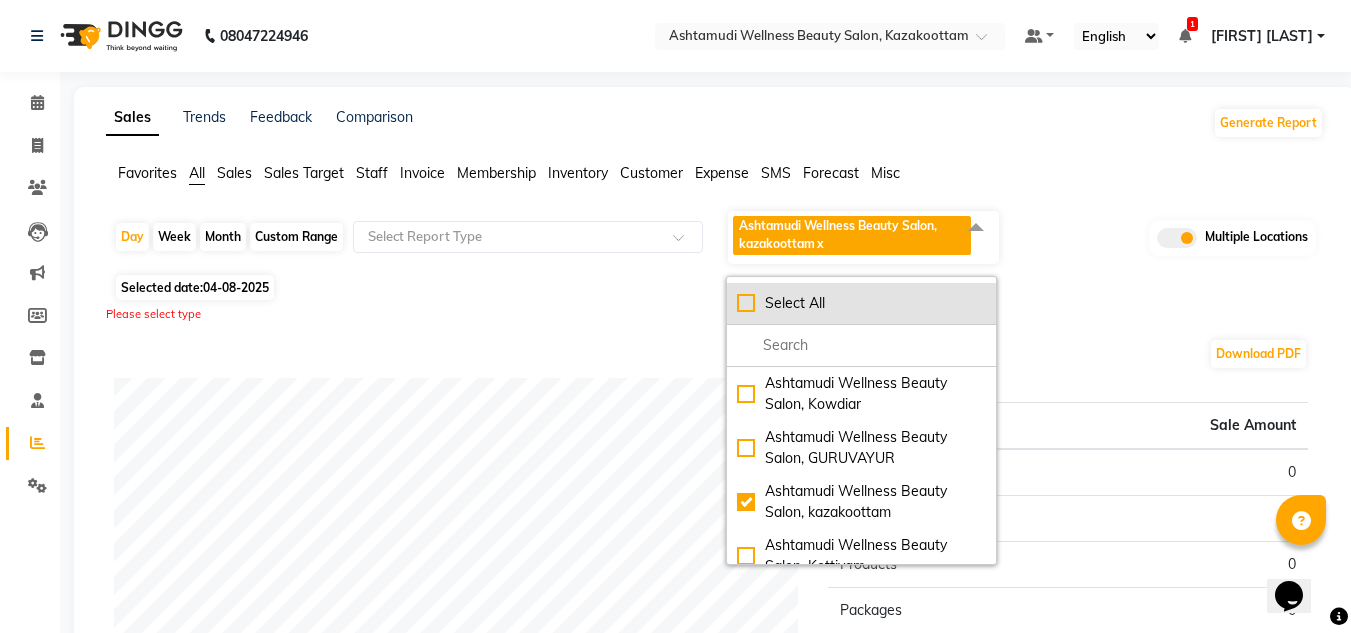 click on "Select All" 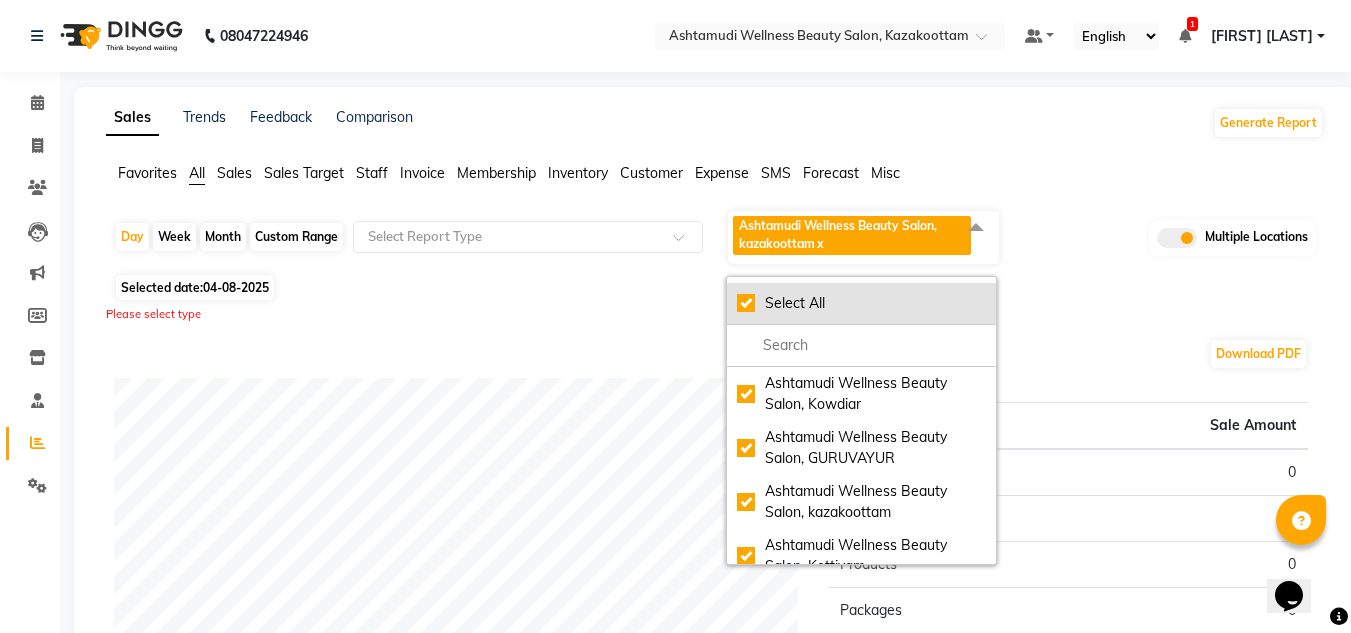 checkbox on "true" 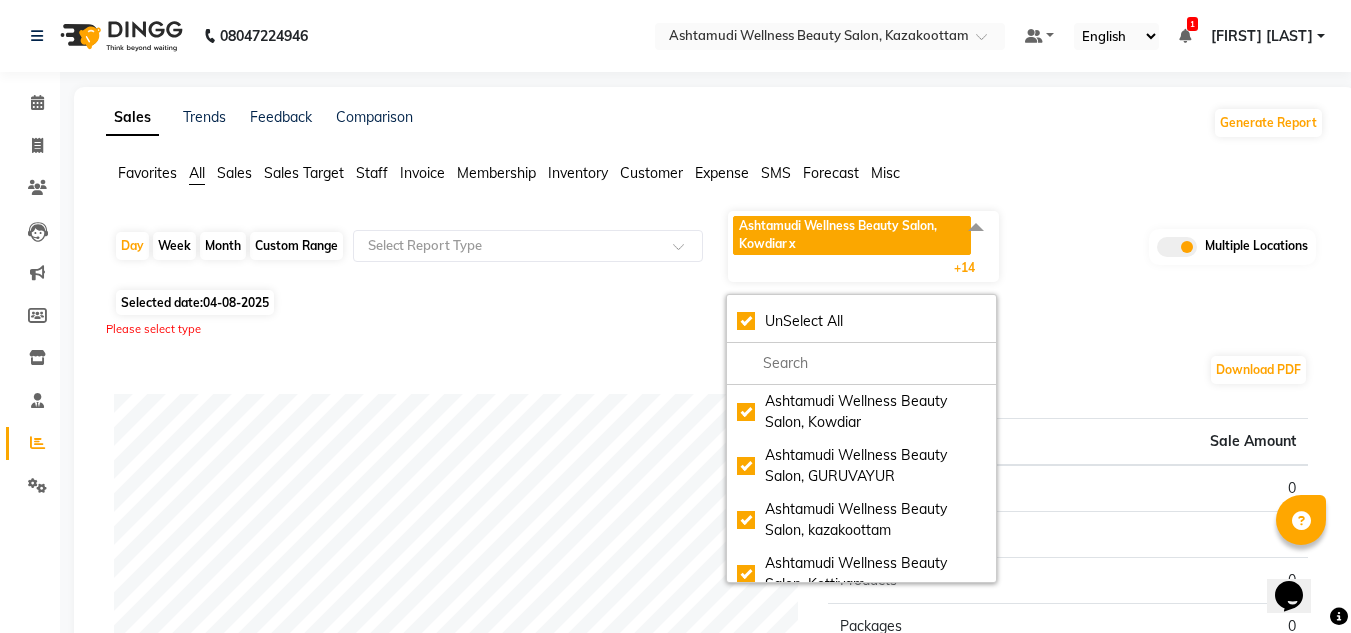 click on "Month" 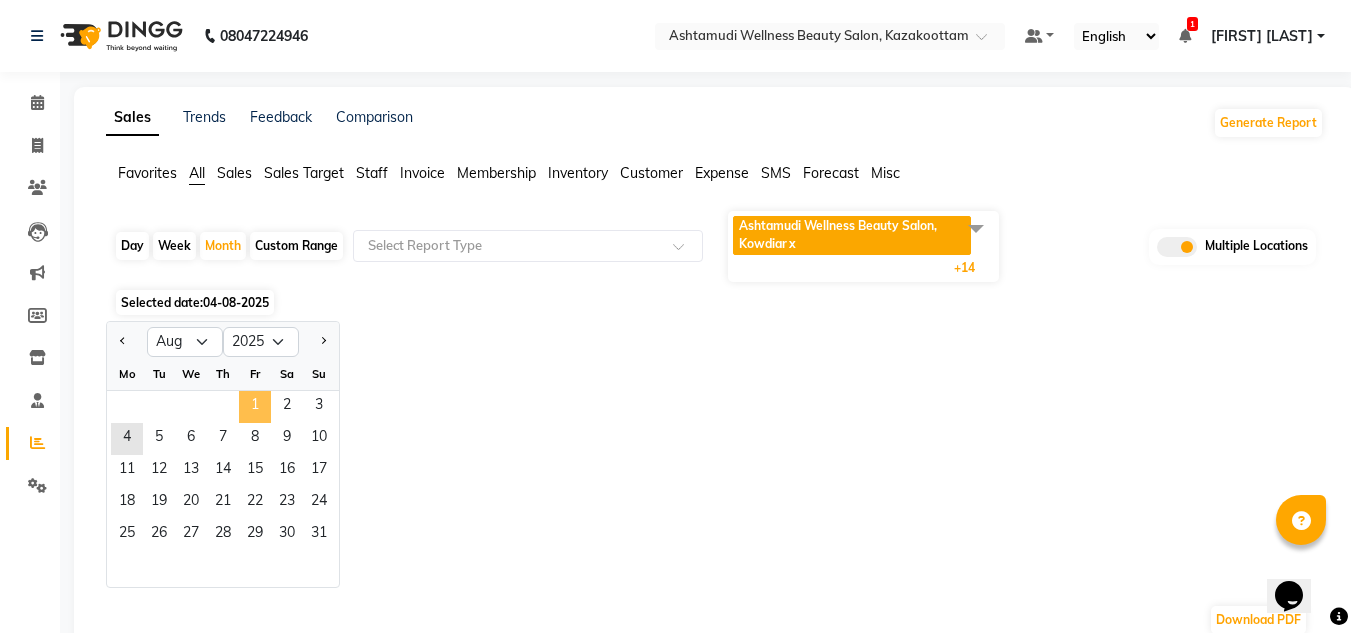 click on "1" 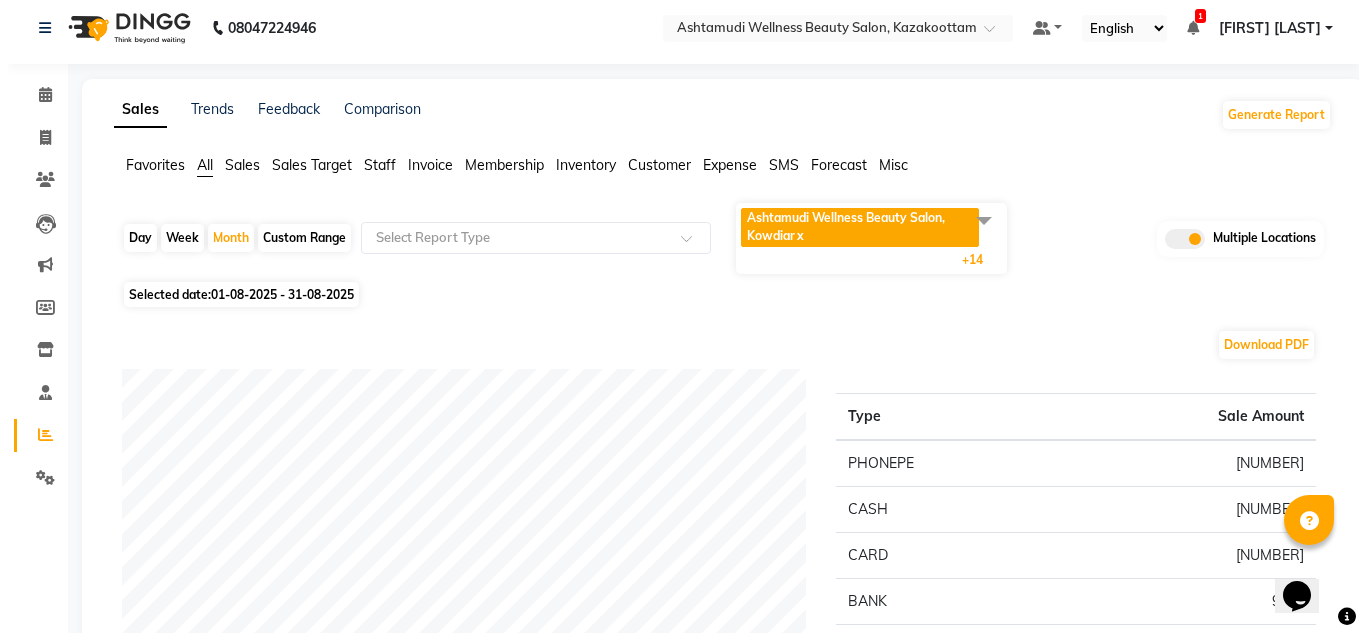scroll, scrollTop: 0, scrollLeft: 0, axis: both 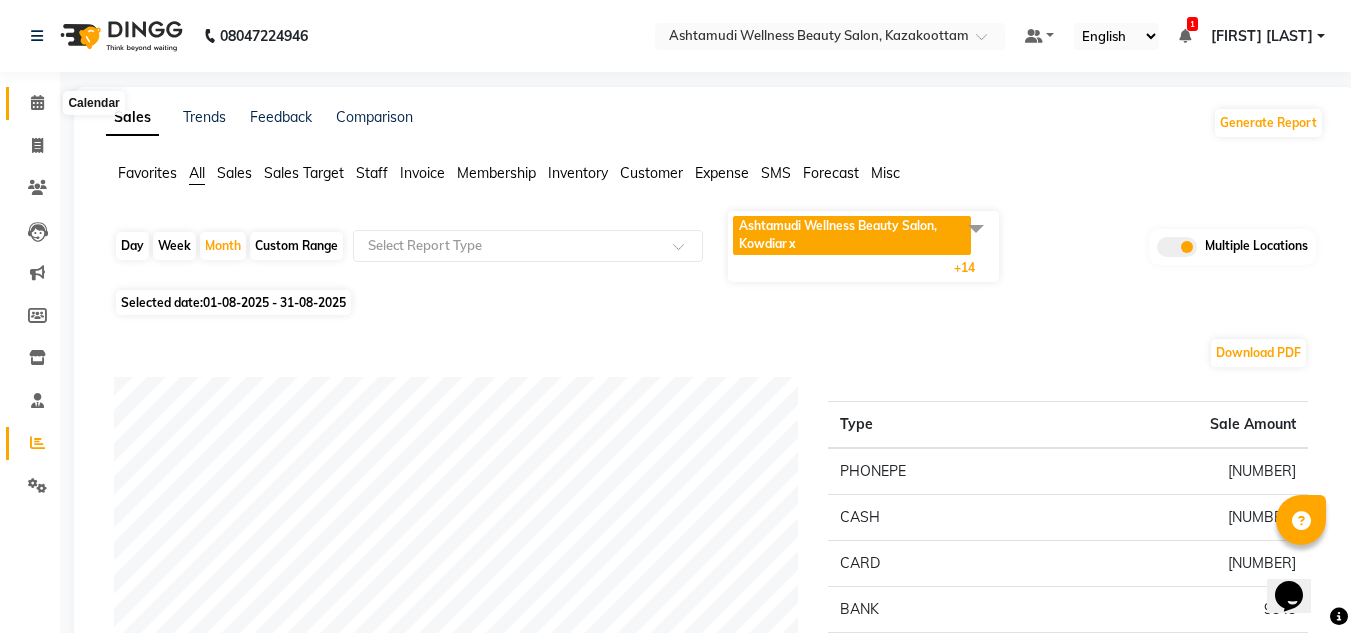 click 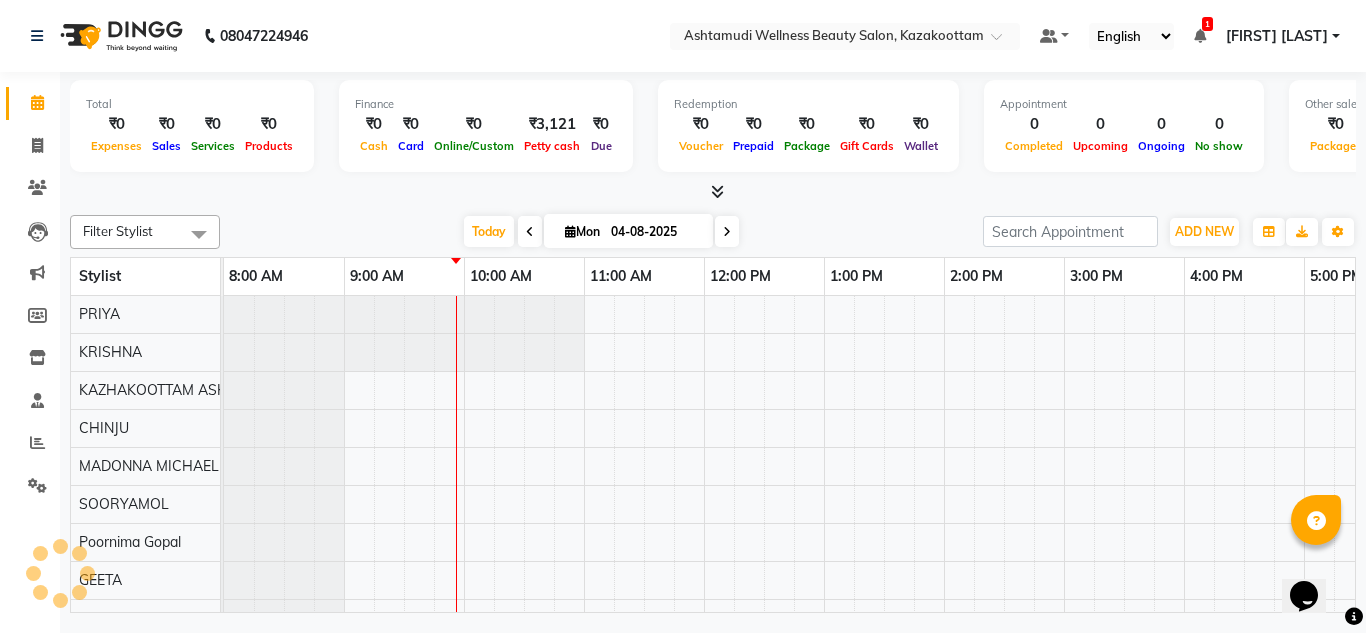scroll, scrollTop: 0, scrollLeft: 0, axis: both 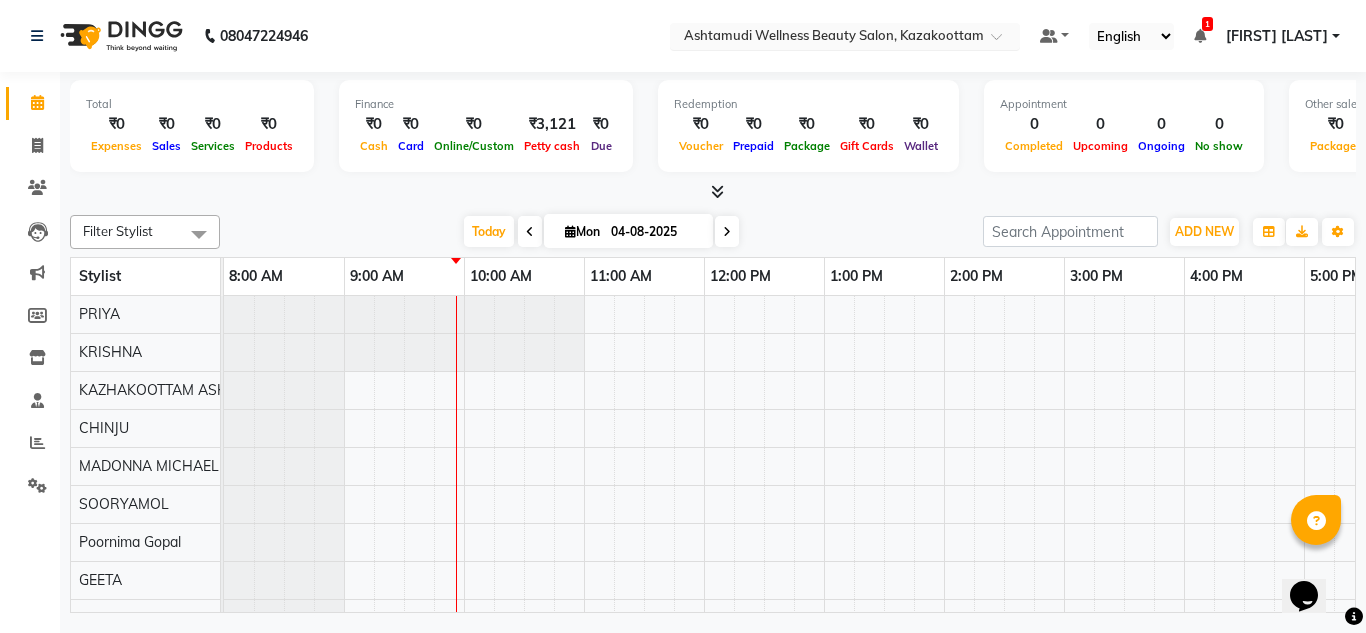 click at bounding box center (825, 38) 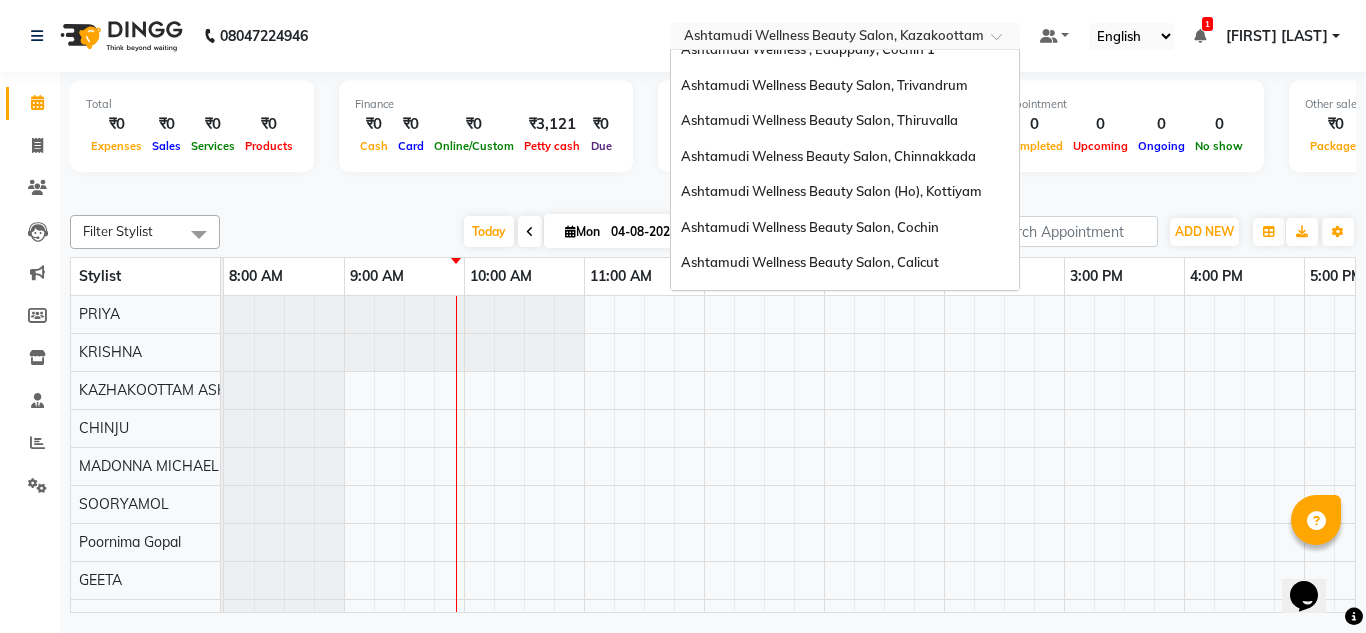 scroll, scrollTop: 200, scrollLeft: 0, axis: vertical 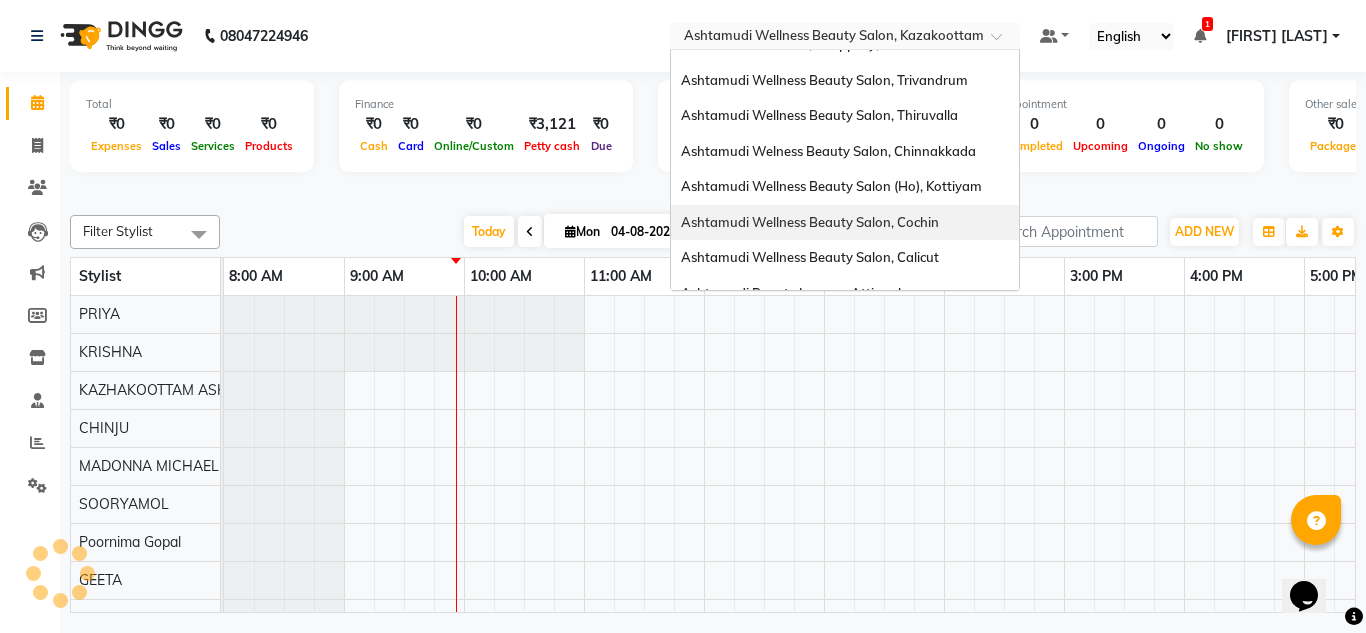 click on "Ashtamudi Wellness Beauty Salon, Cochin" at bounding box center [810, 222] 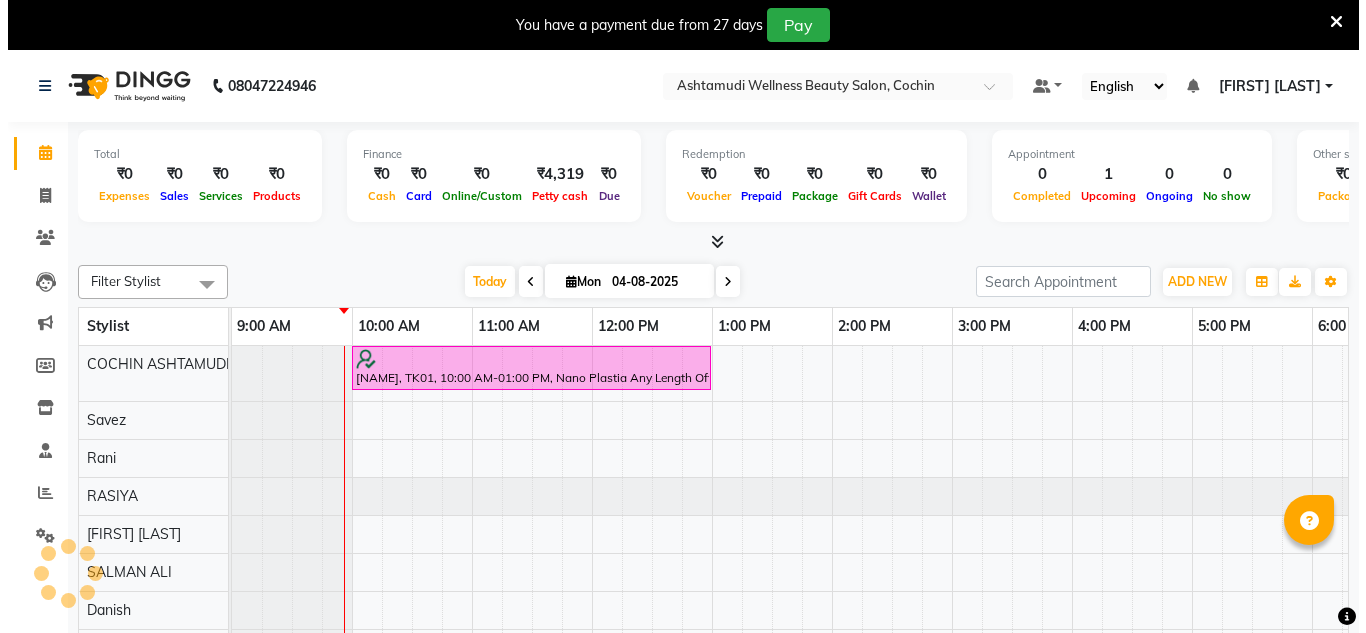 scroll, scrollTop: 0, scrollLeft: 0, axis: both 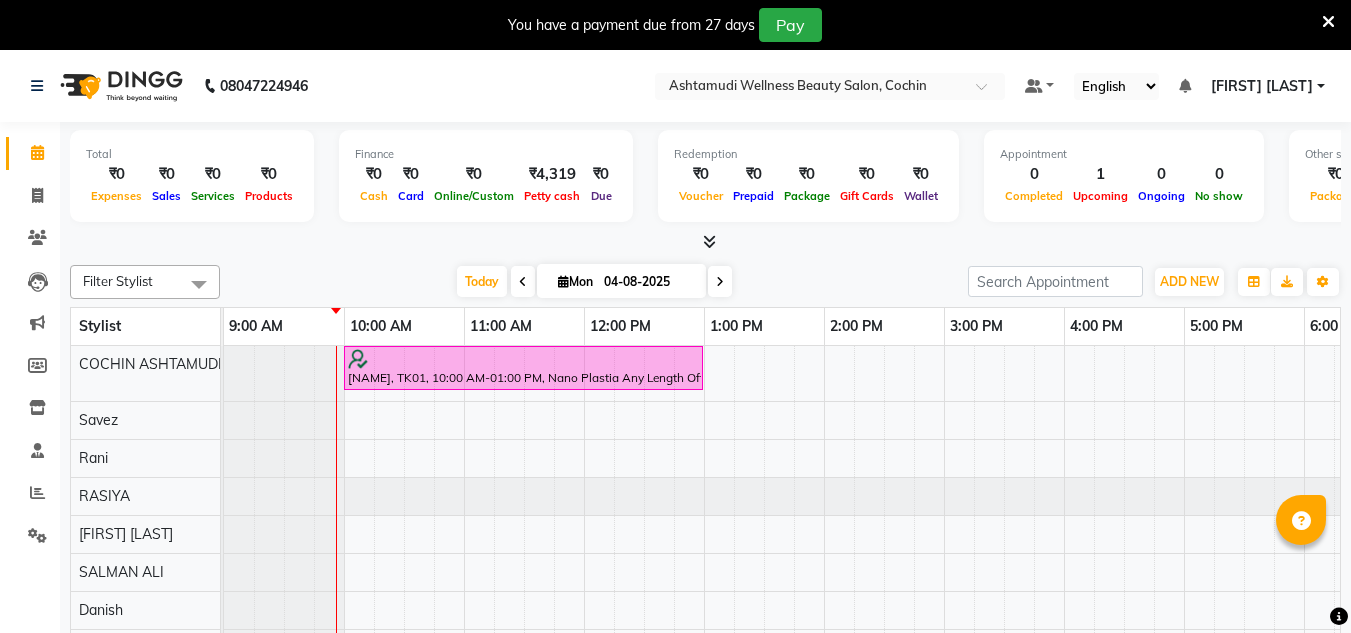 click at bounding box center (1328, 22) 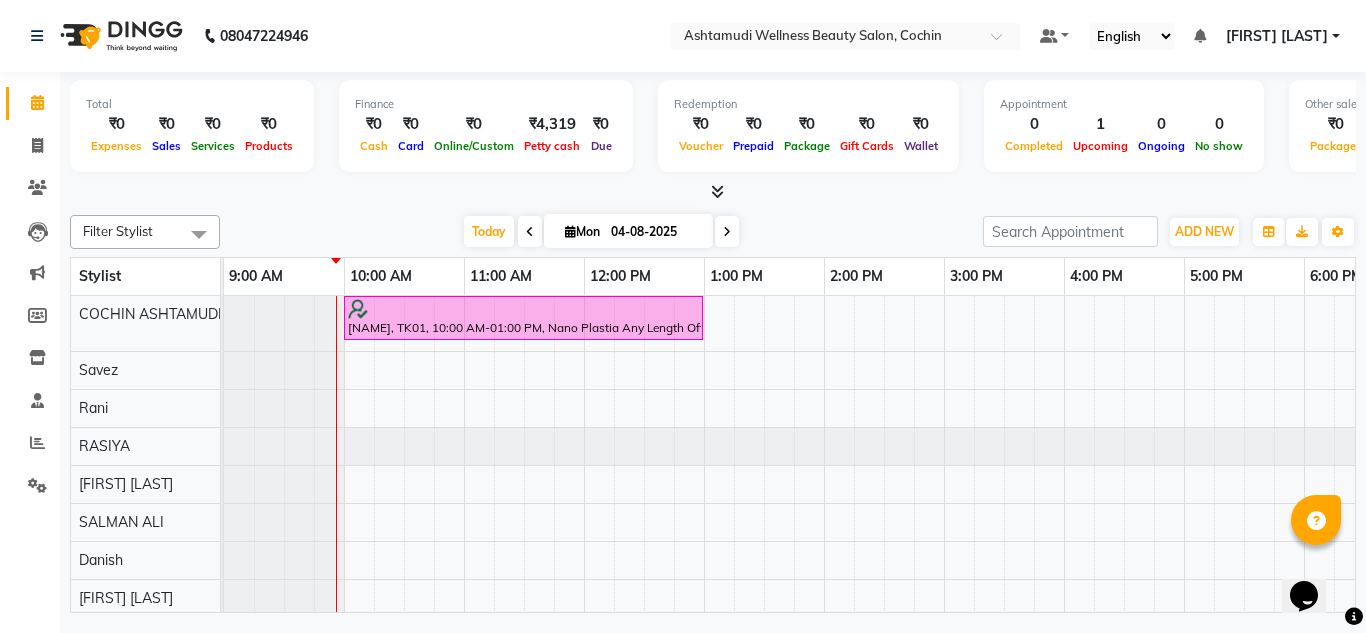 scroll, scrollTop: 0, scrollLeft: 0, axis: both 